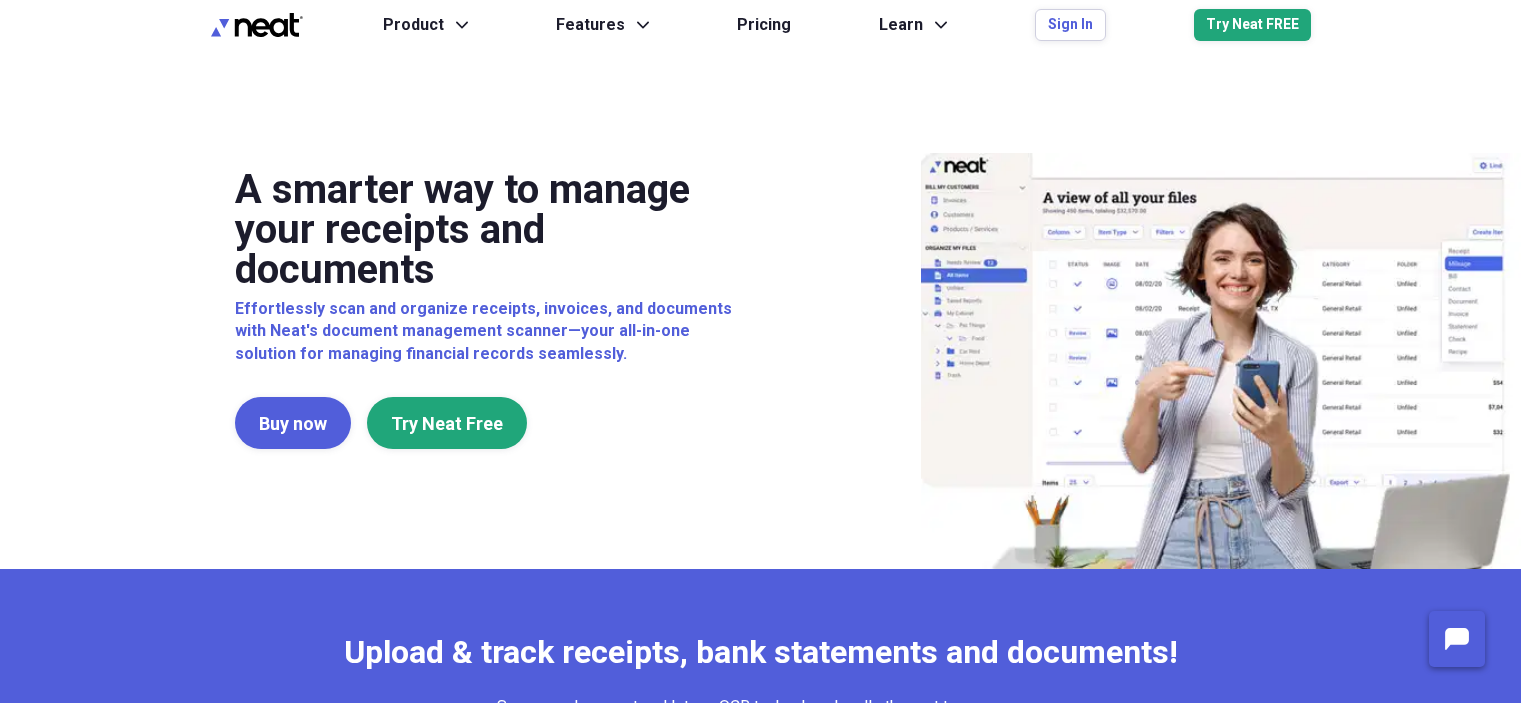 scroll, scrollTop: 0, scrollLeft: 0, axis: both 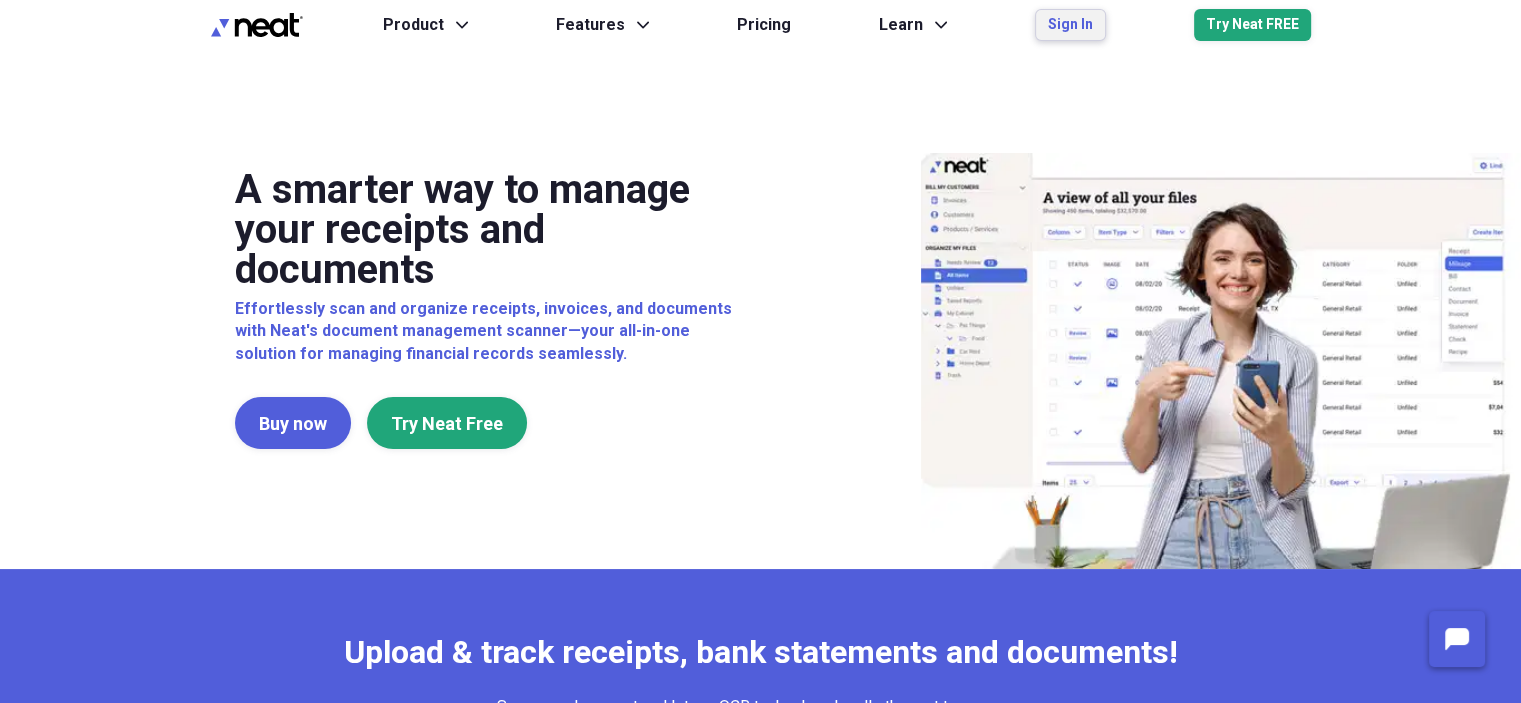 click on "Sign In" at bounding box center (1070, 25) 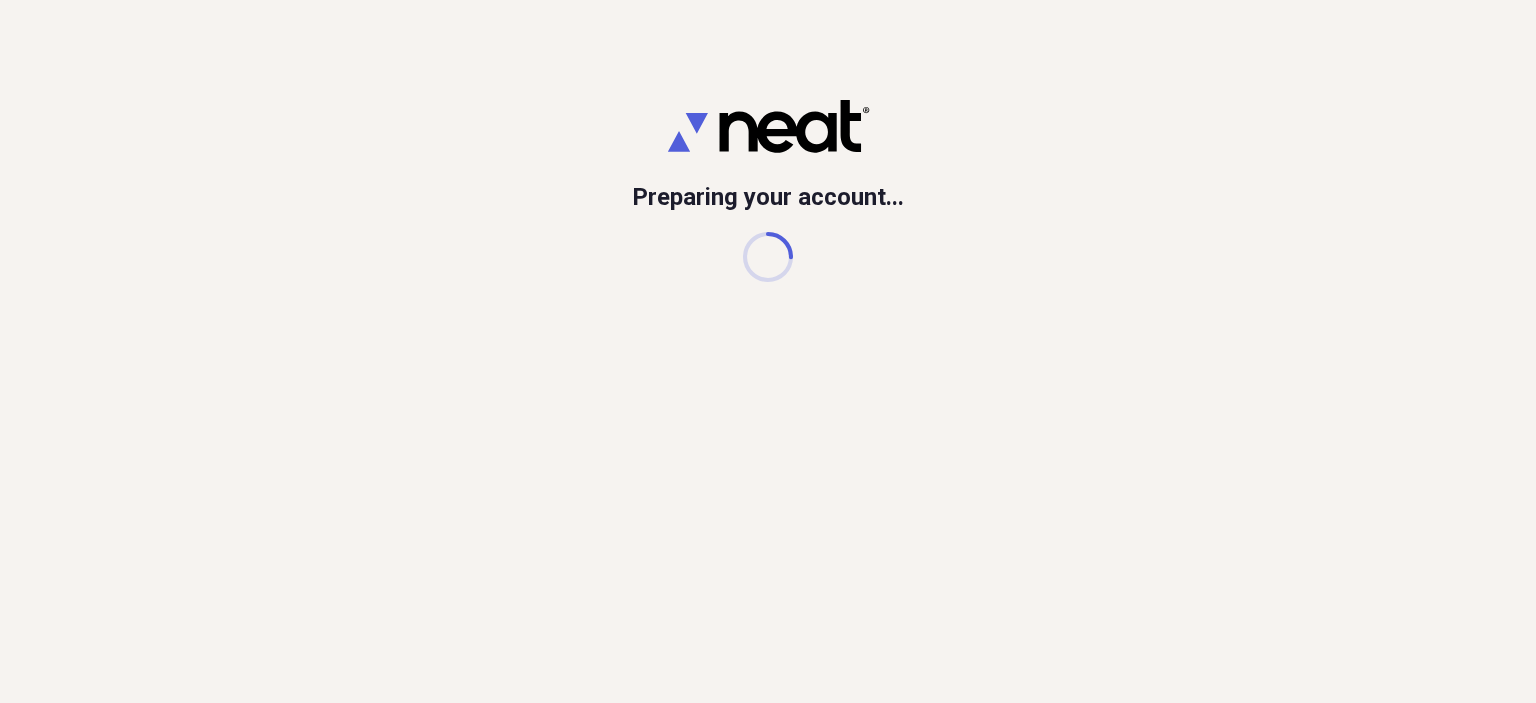 scroll, scrollTop: 0, scrollLeft: 0, axis: both 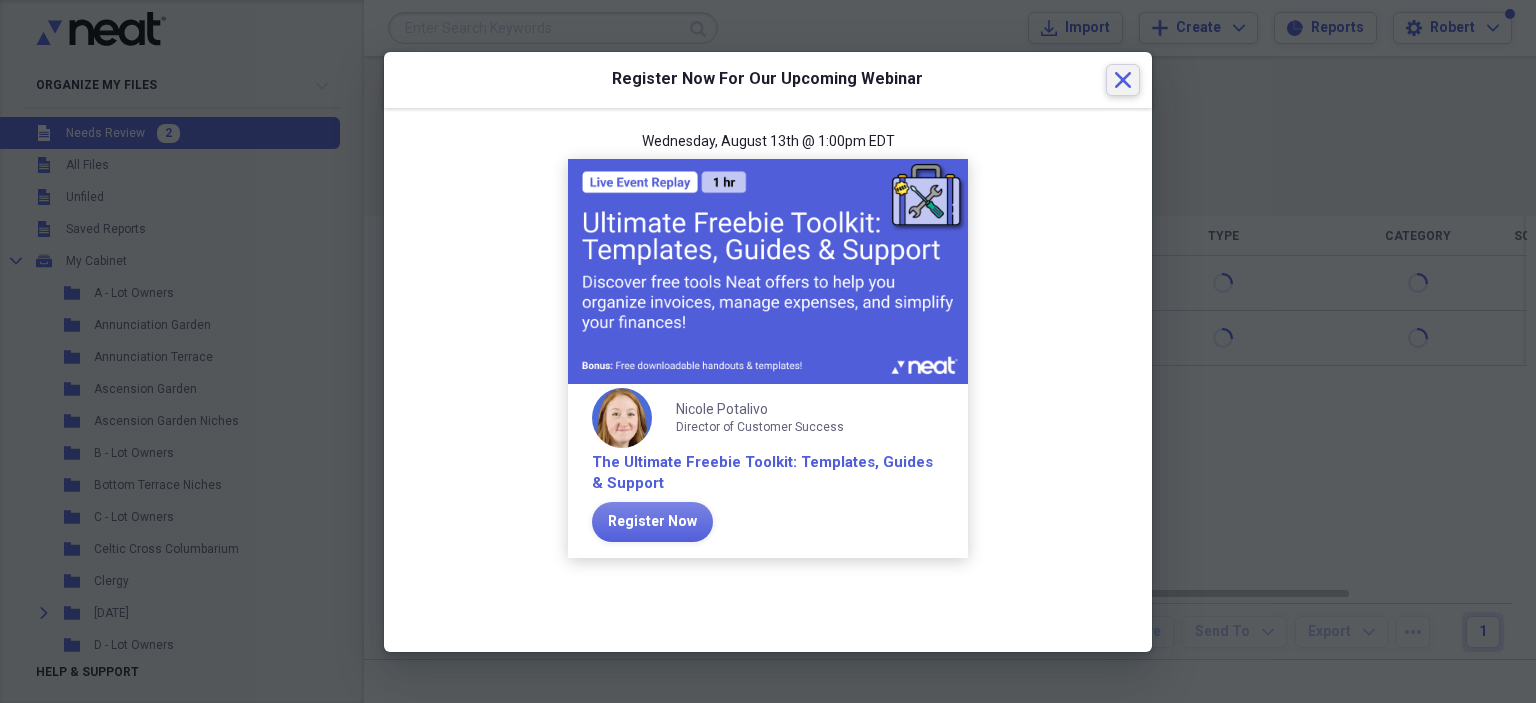 click 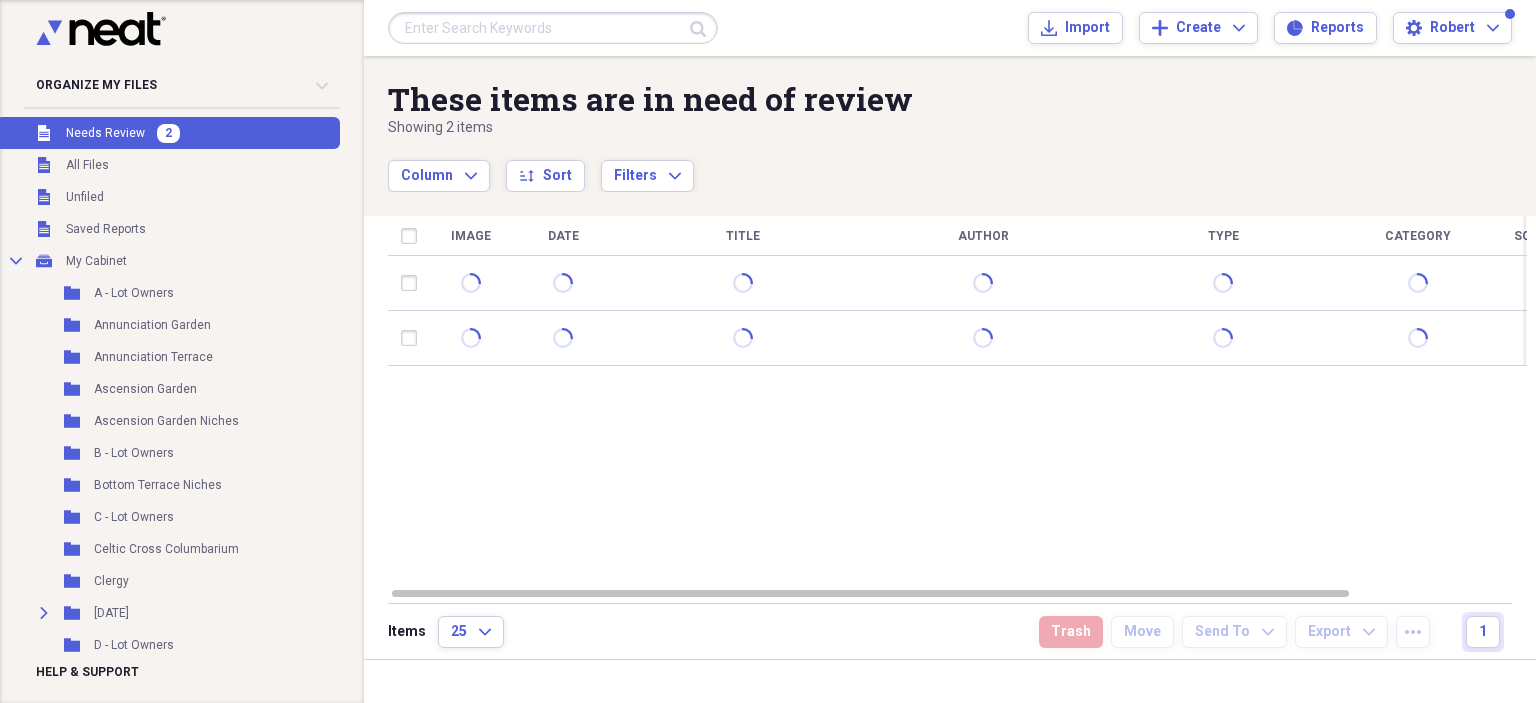 click on "Unfiled Needs Review 2" at bounding box center (168, 133) 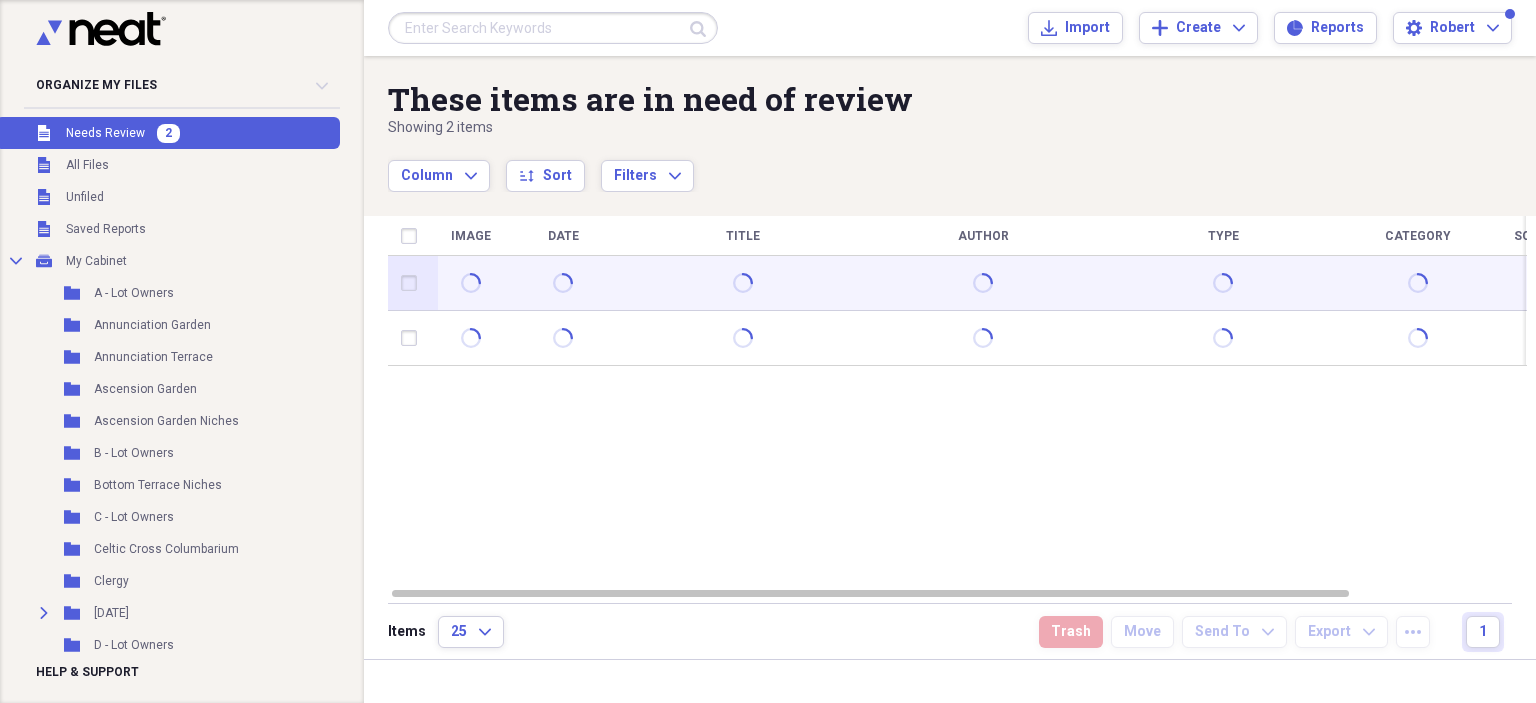 click at bounding box center (563, 283) 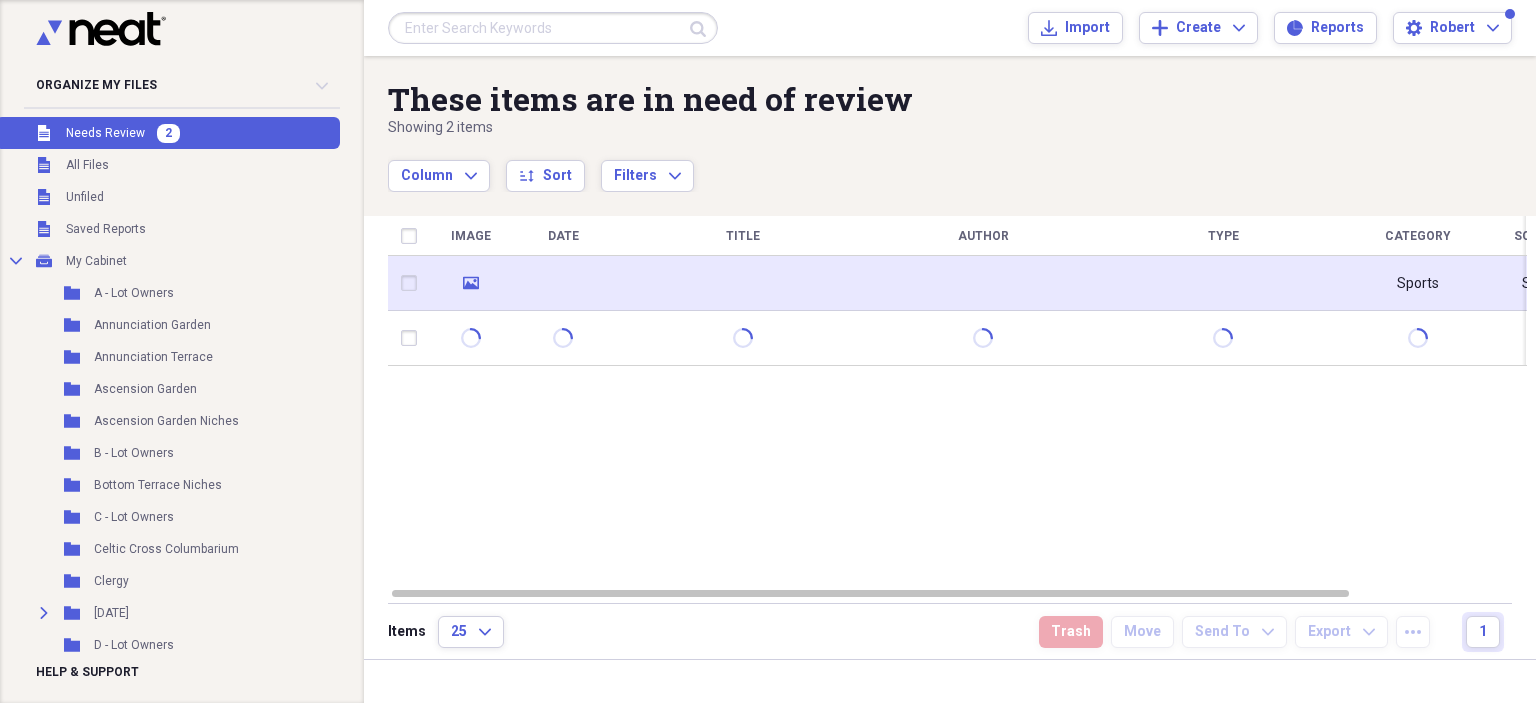 click at bounding box center [743, 283] 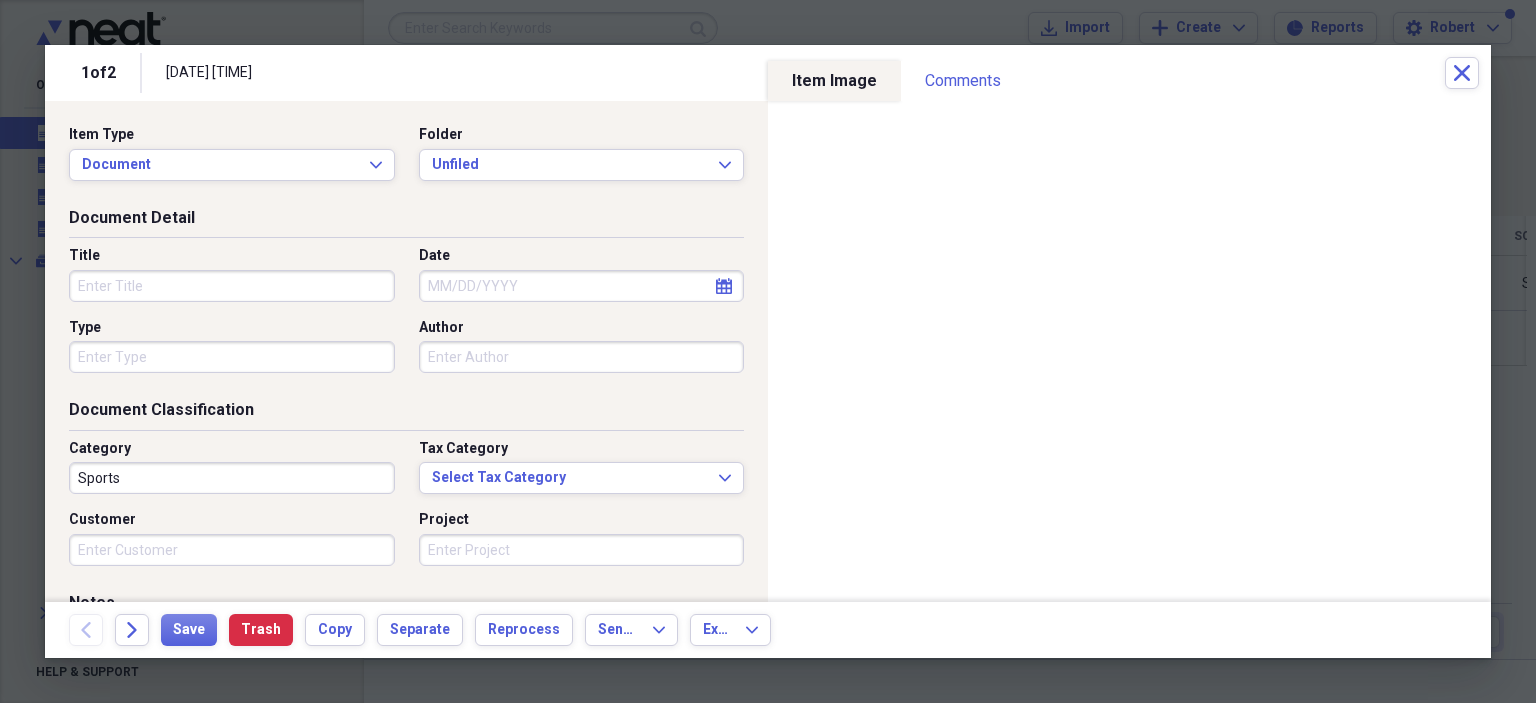 click on "Title" at bounding box center (232, 286) 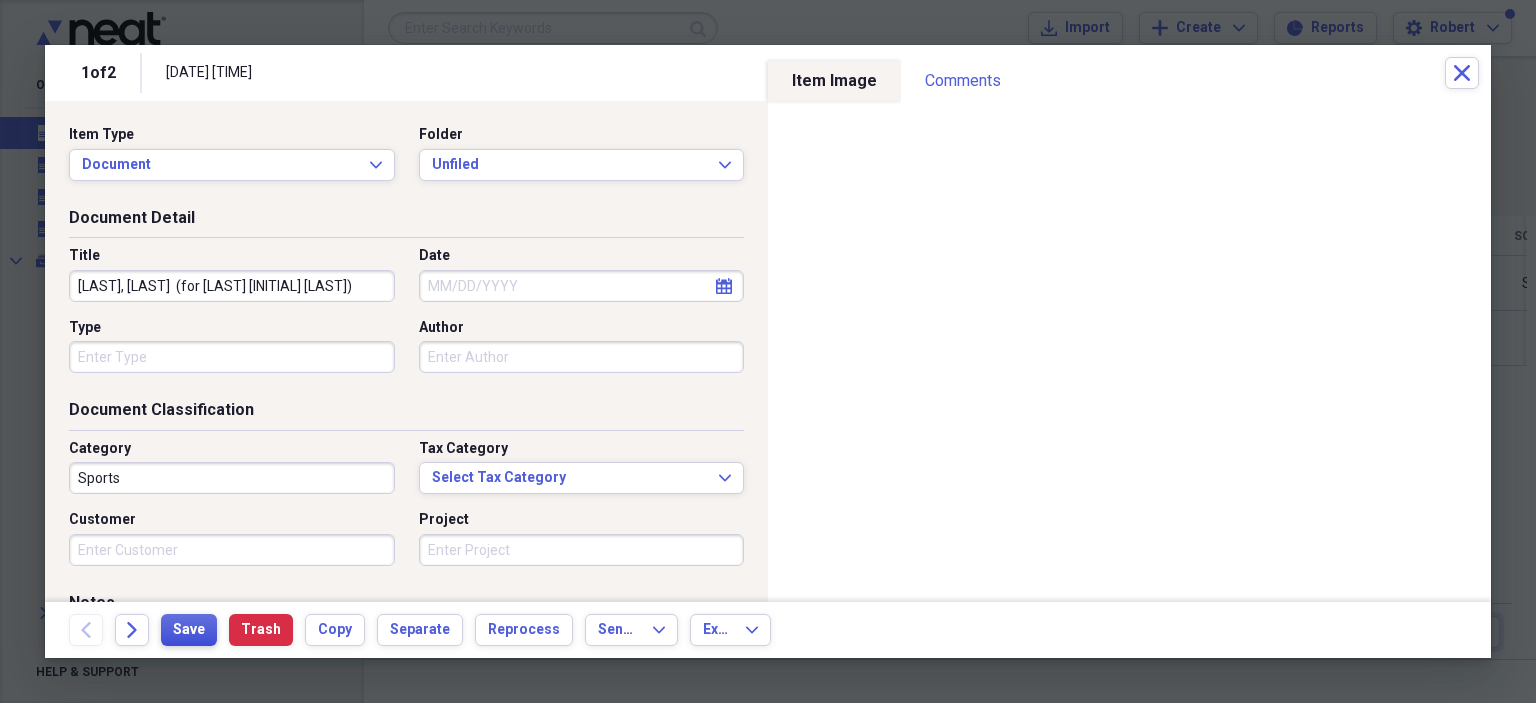 type on "[LAST], [LAST]  (for [LAST] [INITIAL] [LAST])" 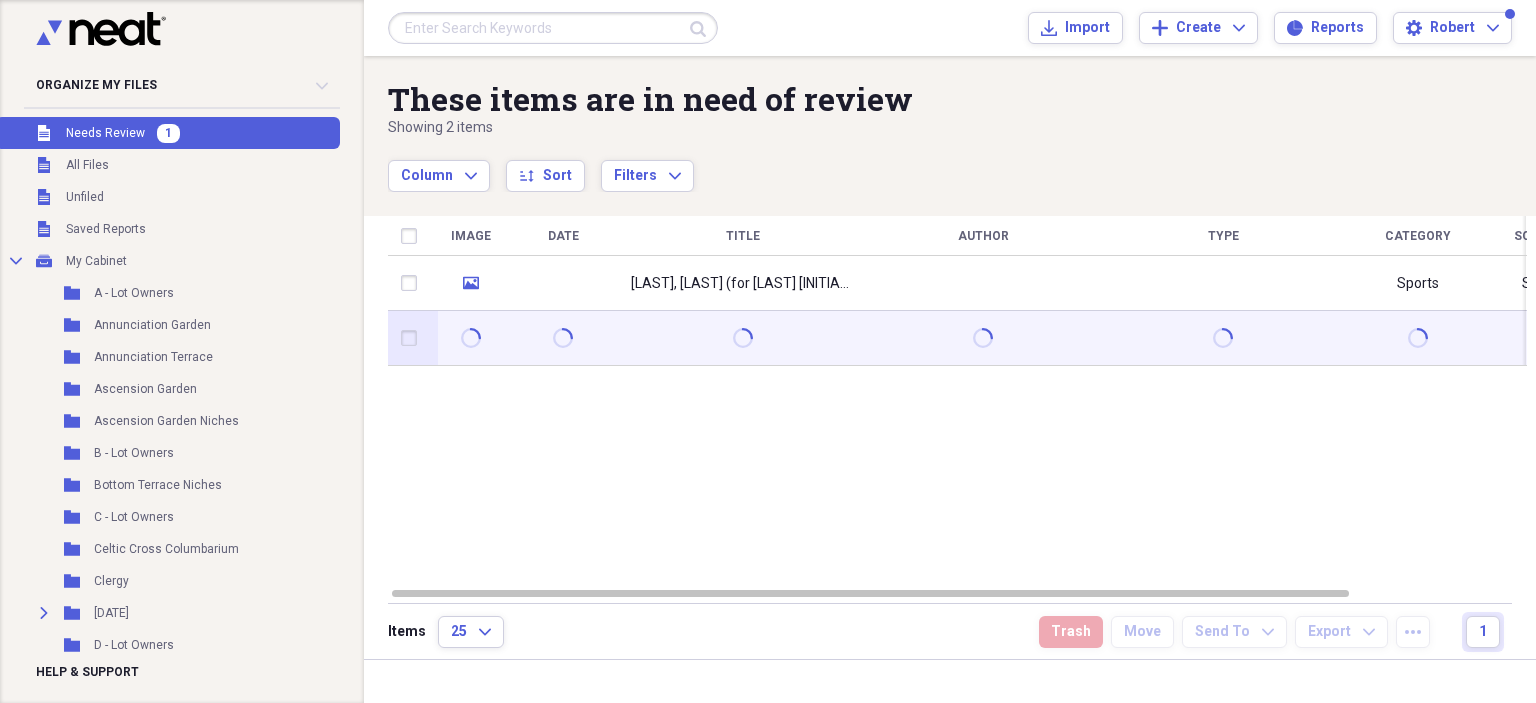 click at bounding box center (743, 338) 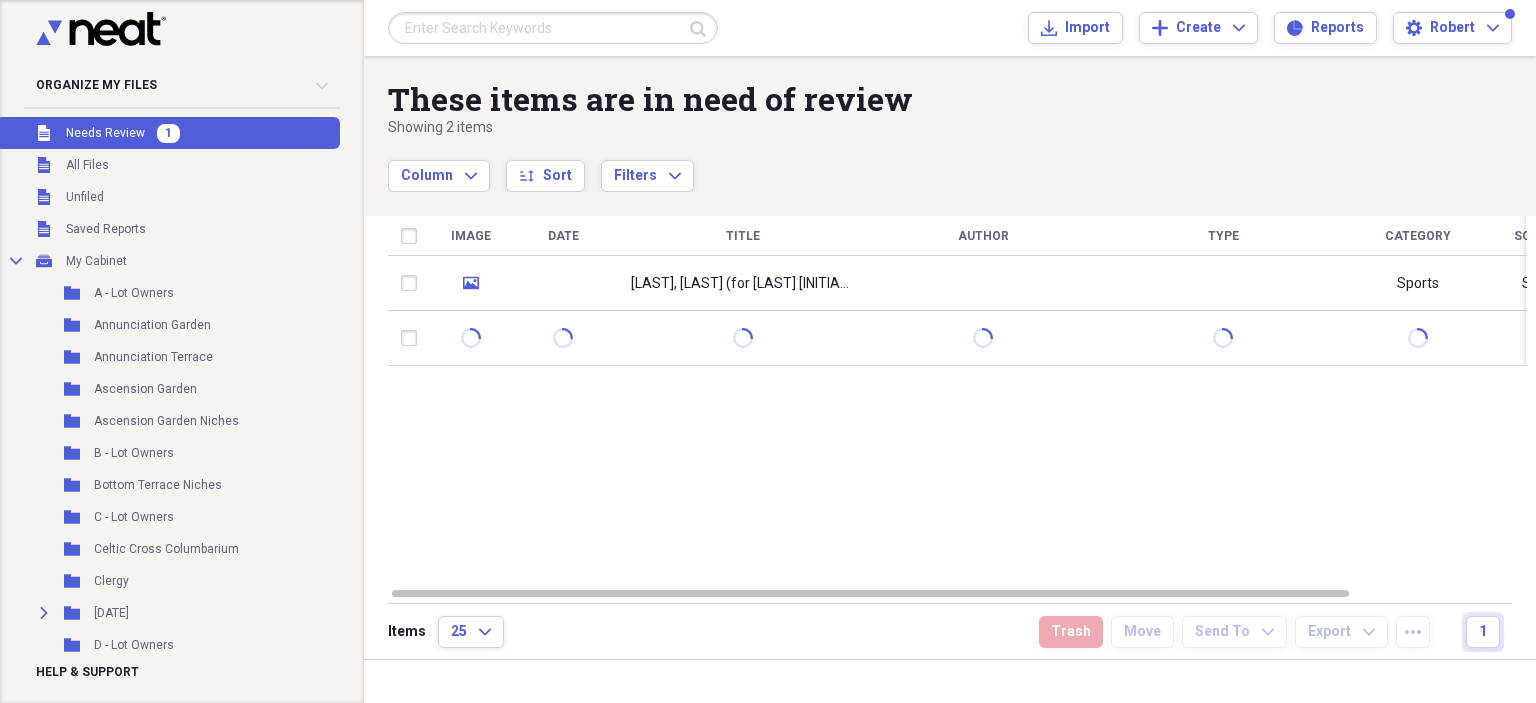 click on "Unfiled Needs Review 1" at bounding box center (168, 133) 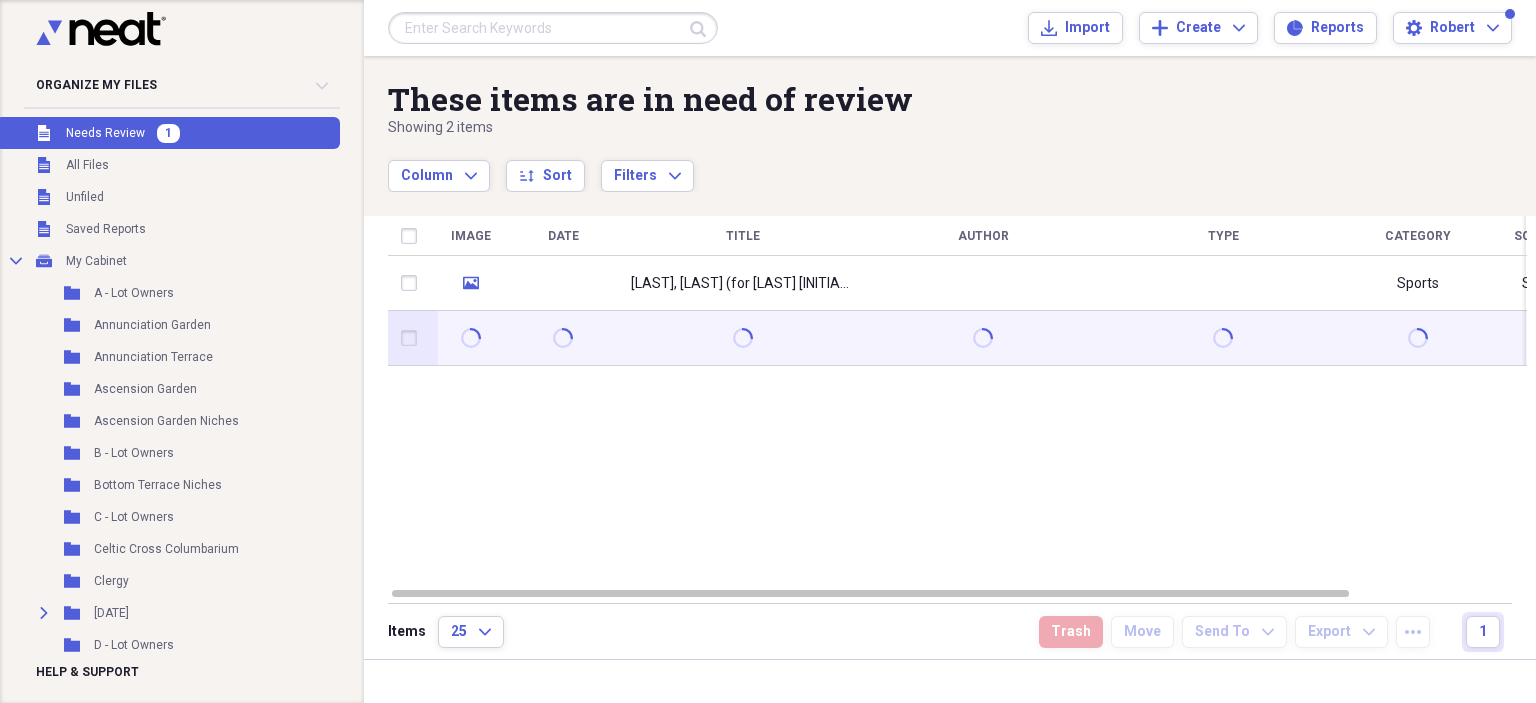 click at bounding box center [743, 338] 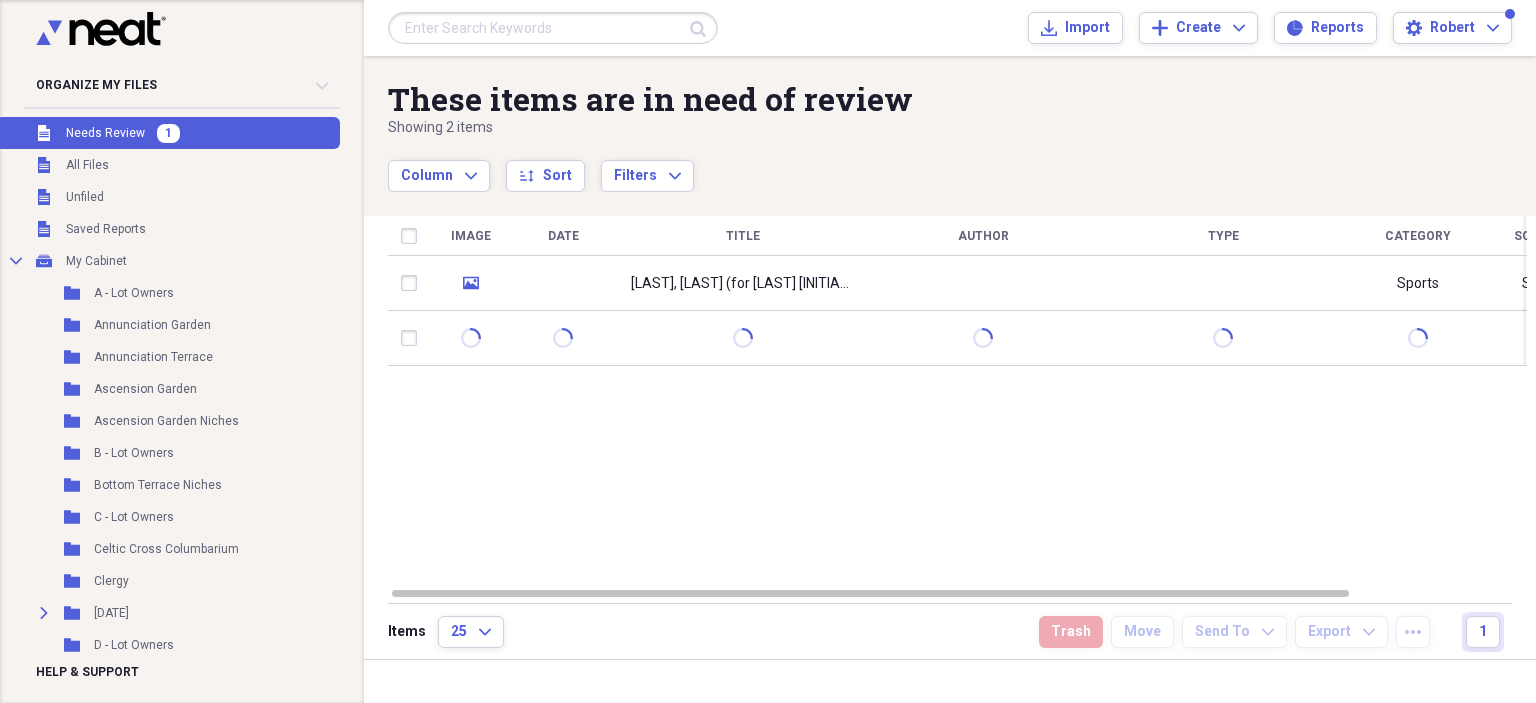 click at bounding box center [563, 283] 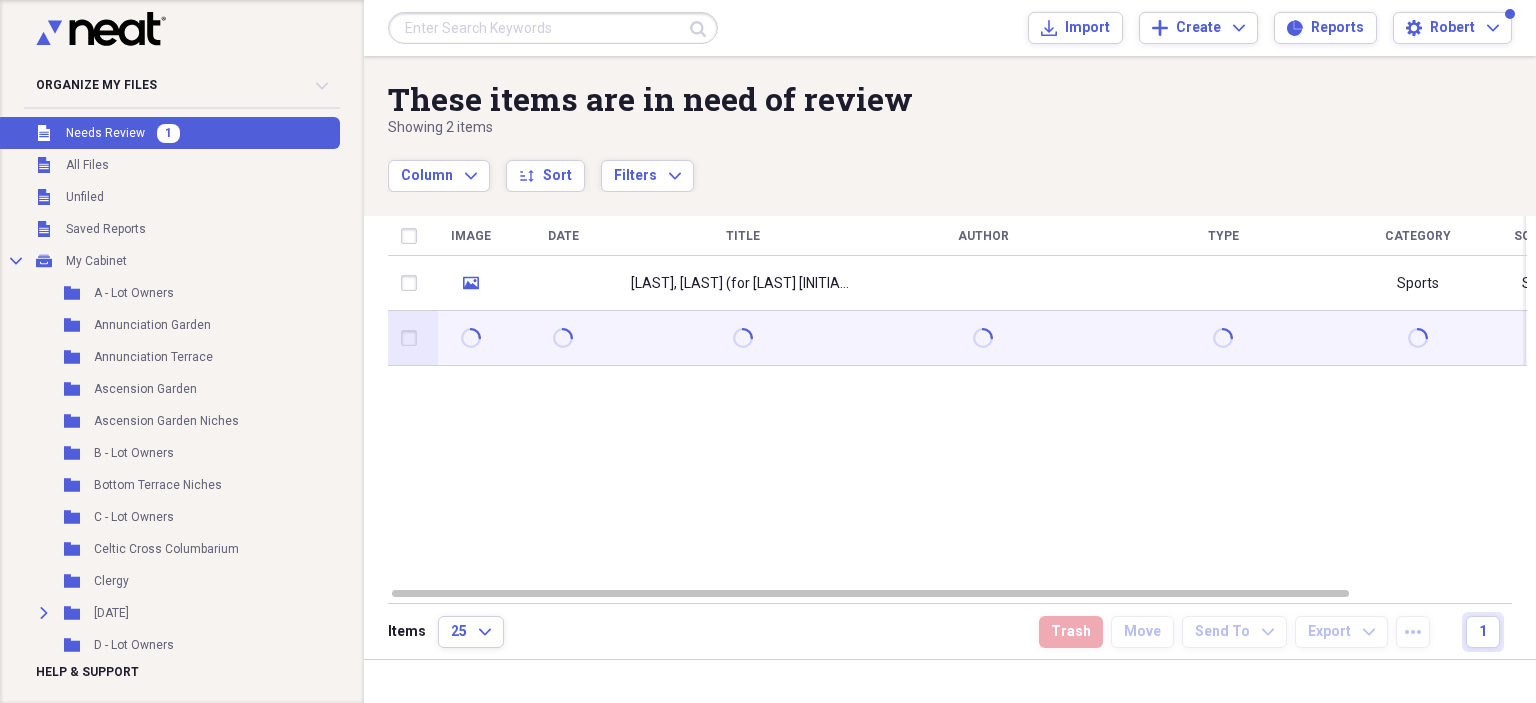 click at bounding box center [470, 338] 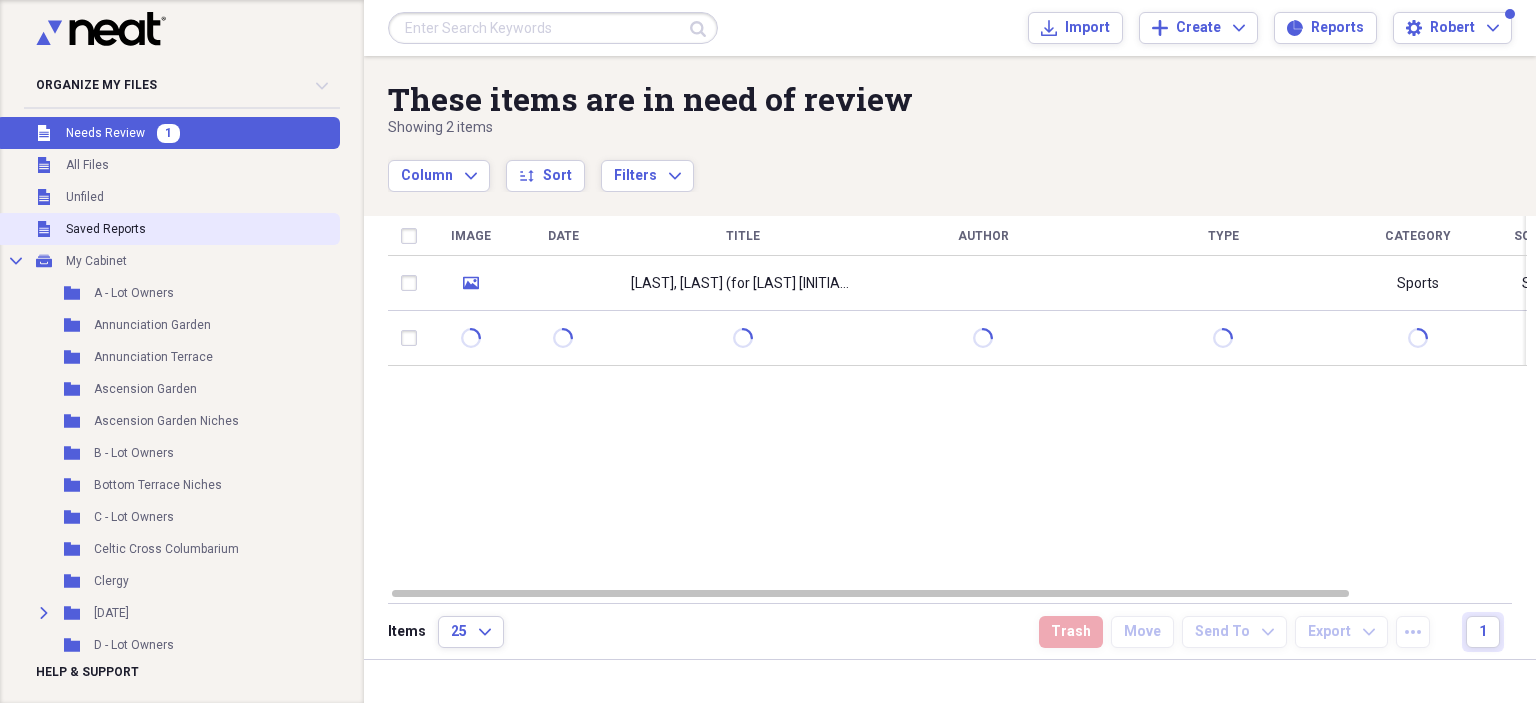 click on "Unfiled Saved Reports" at bounding box center [168, 229] 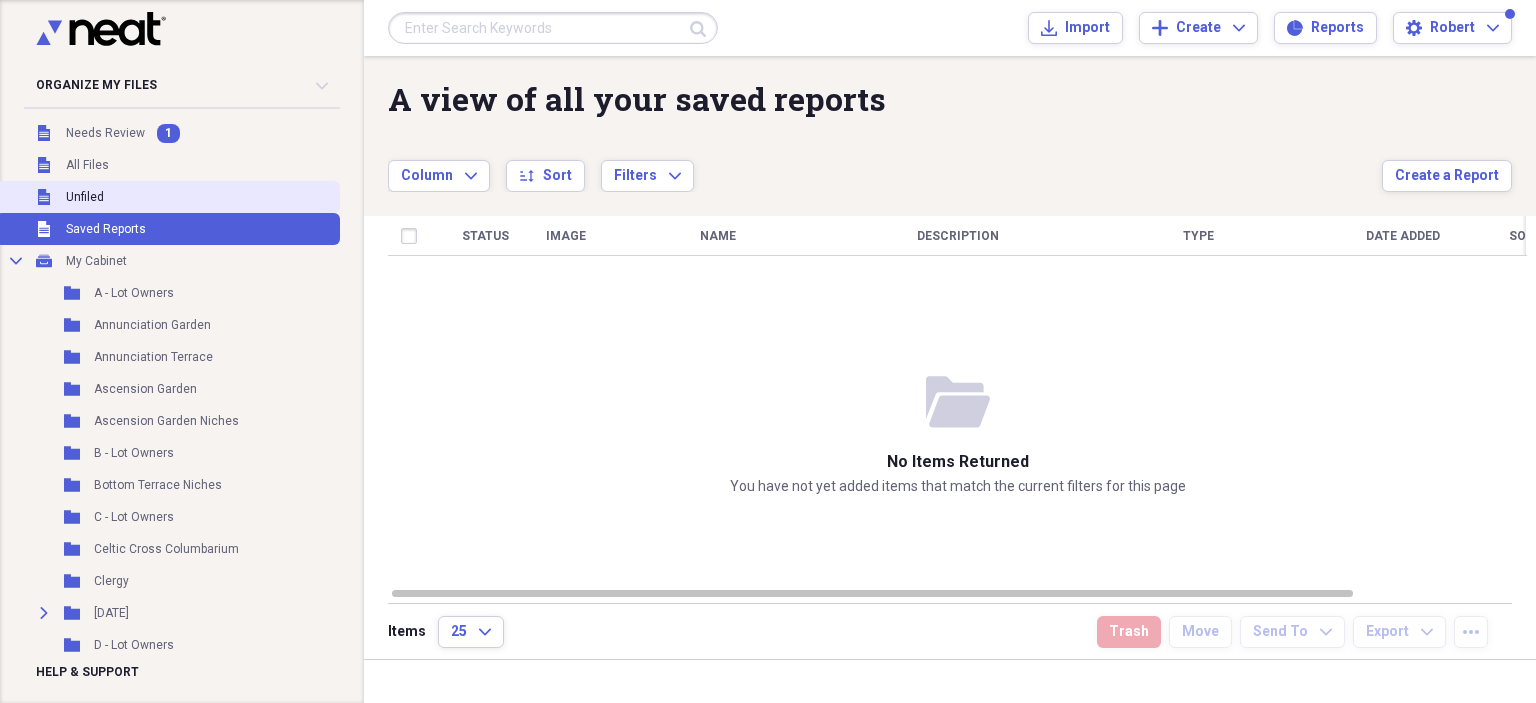 click on "Unfiled Unfiled" at bounding box center (168, 197) 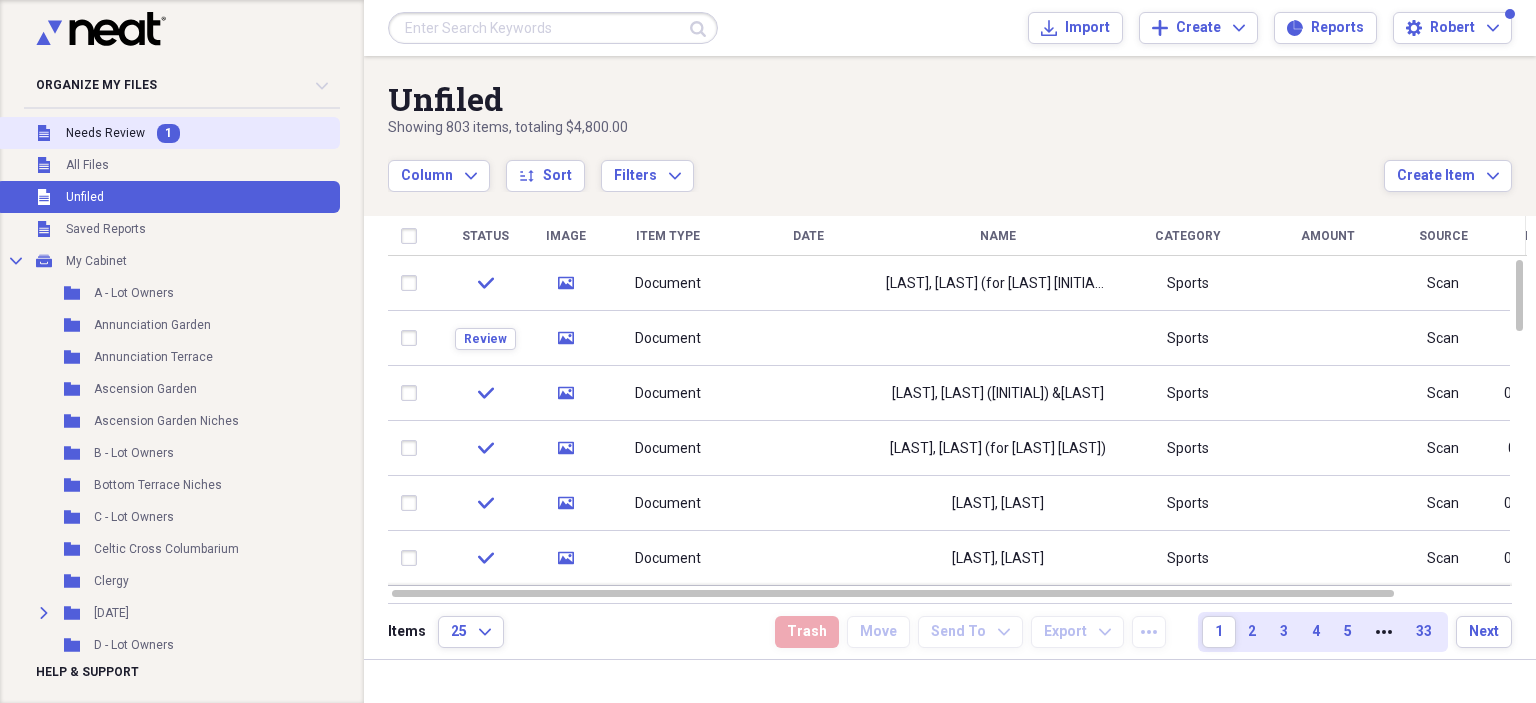 click on "Needs Review" at bounding box center (105, 133) 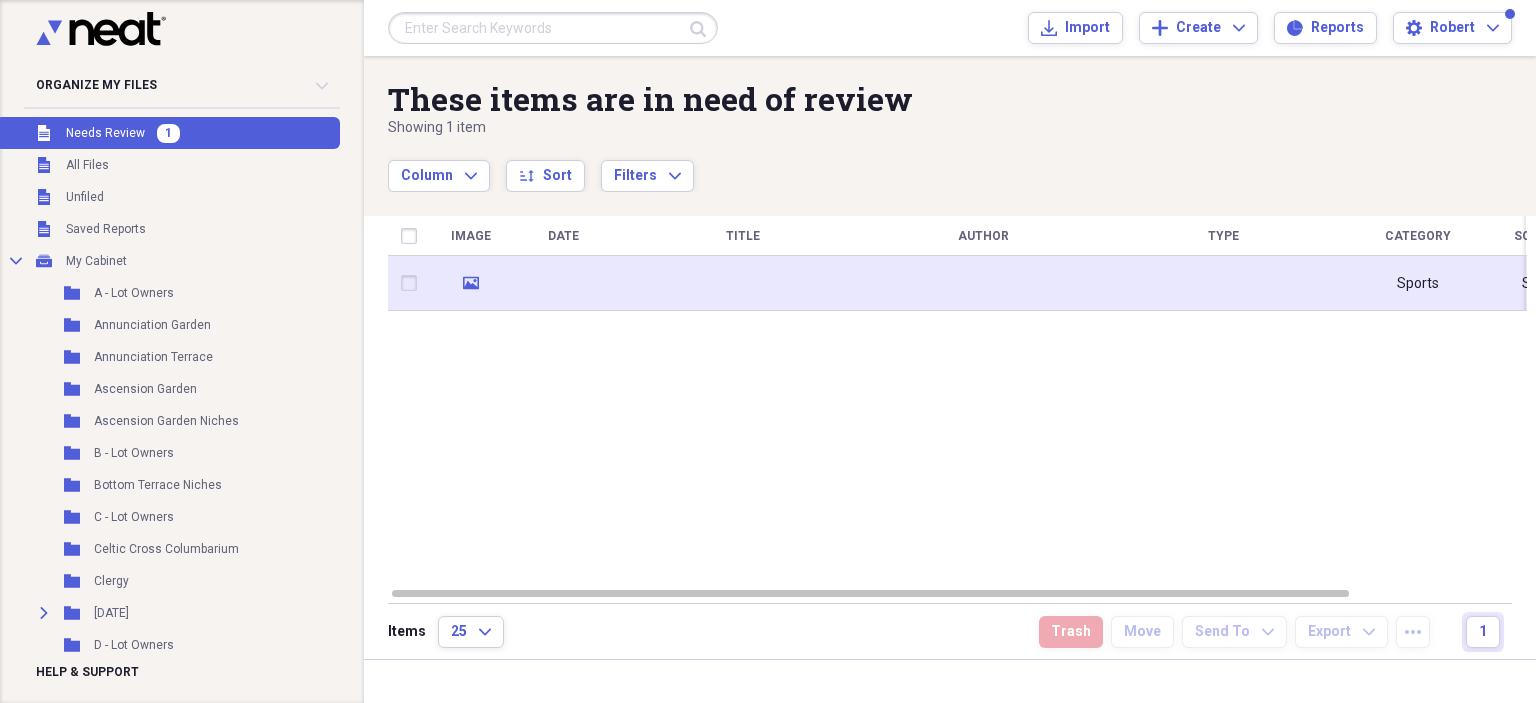 click at bounding box center [563, 283] 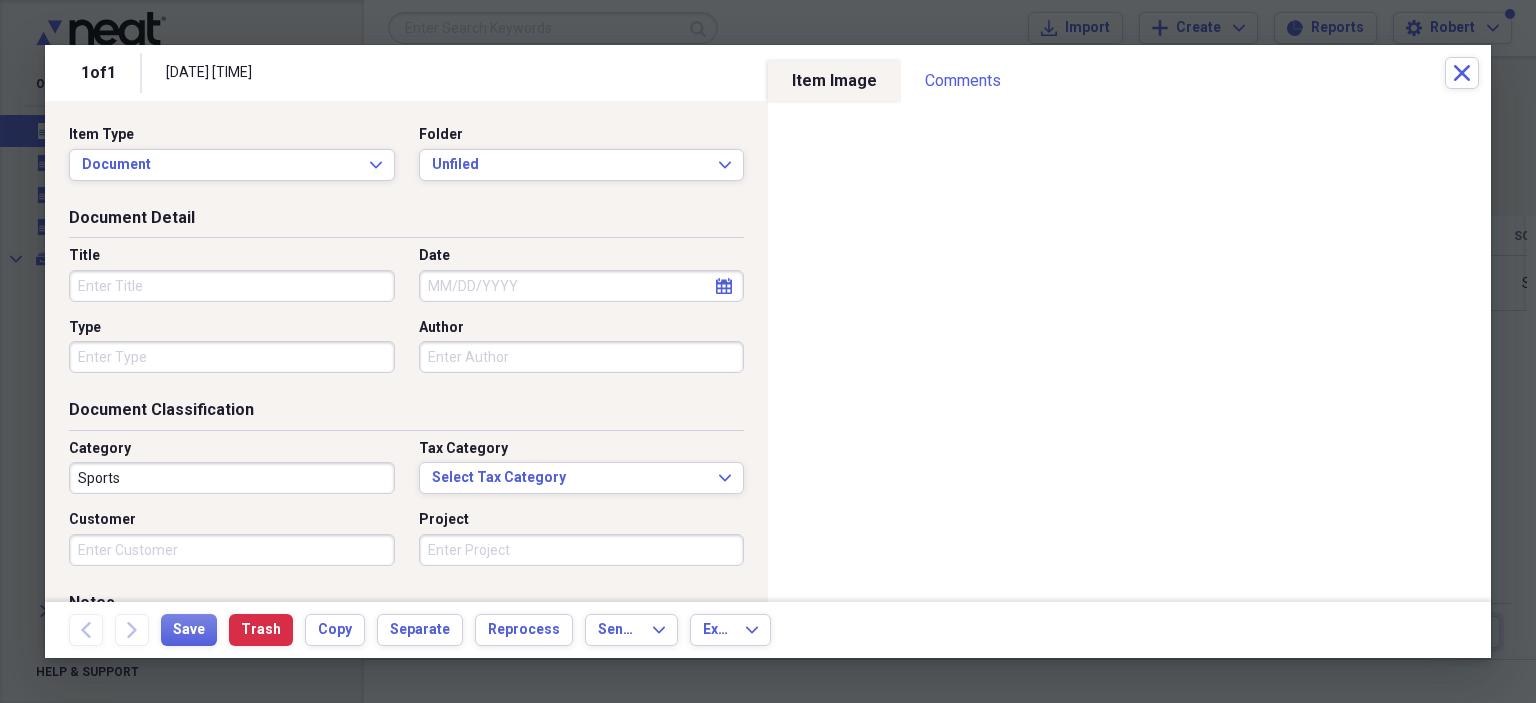 click on "Title" at bounding box center [232, 286] 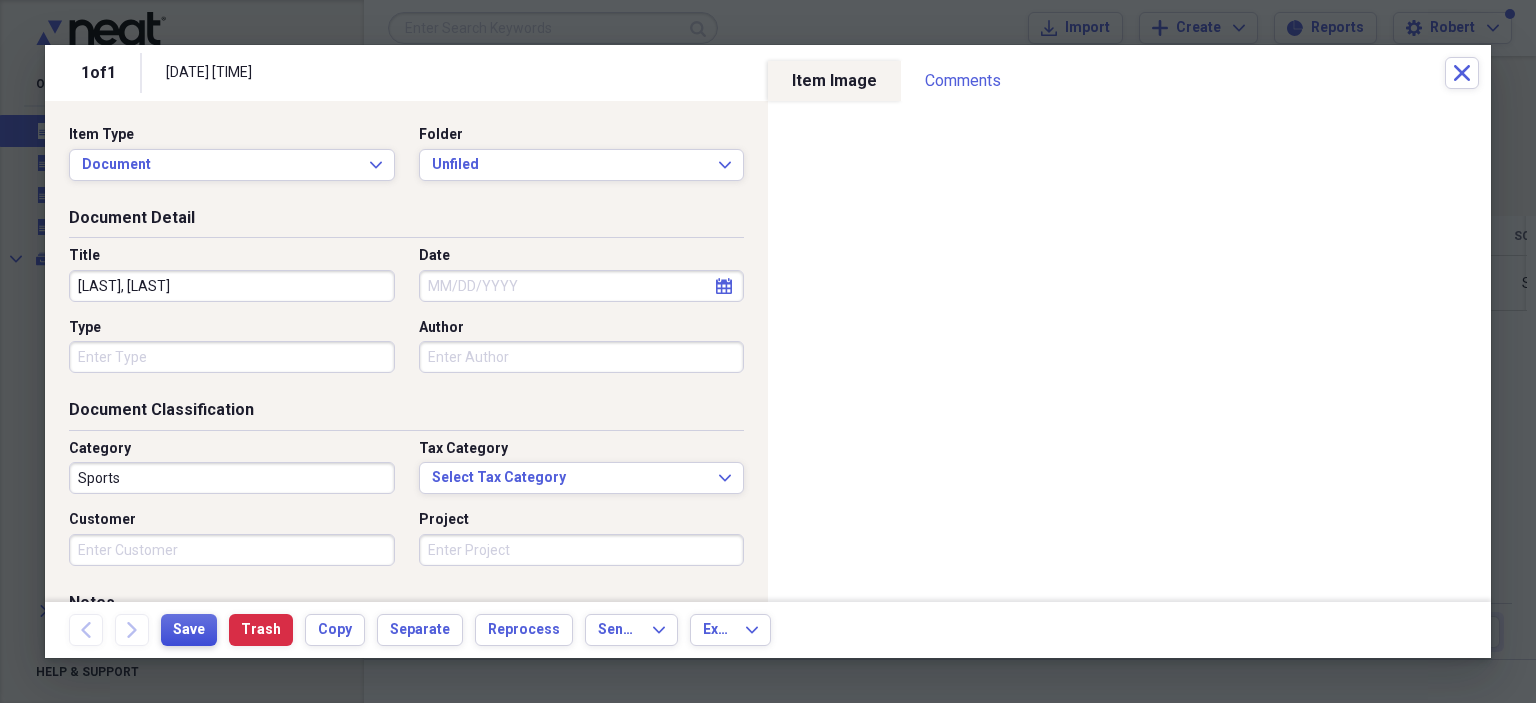 type on "[LAST], [LAST]" 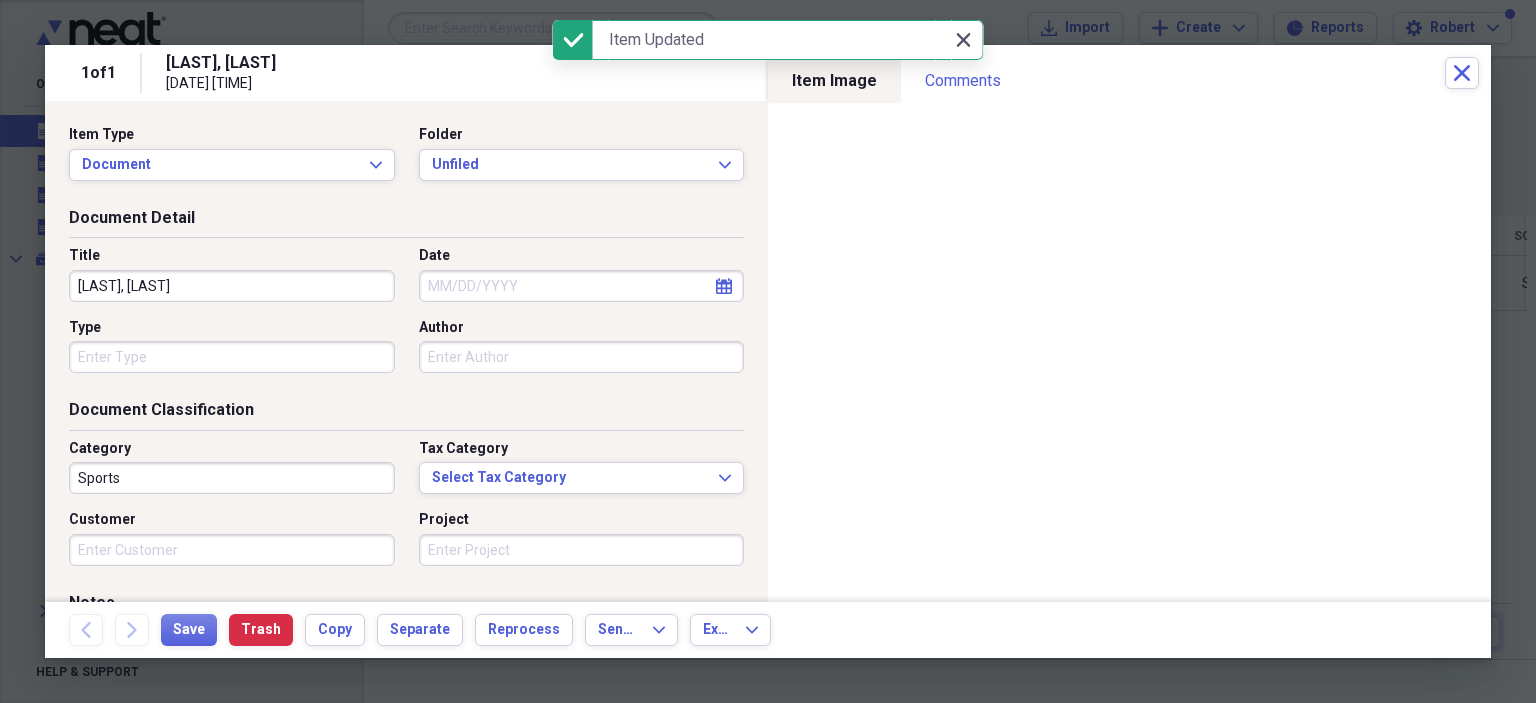 click on "Close" 